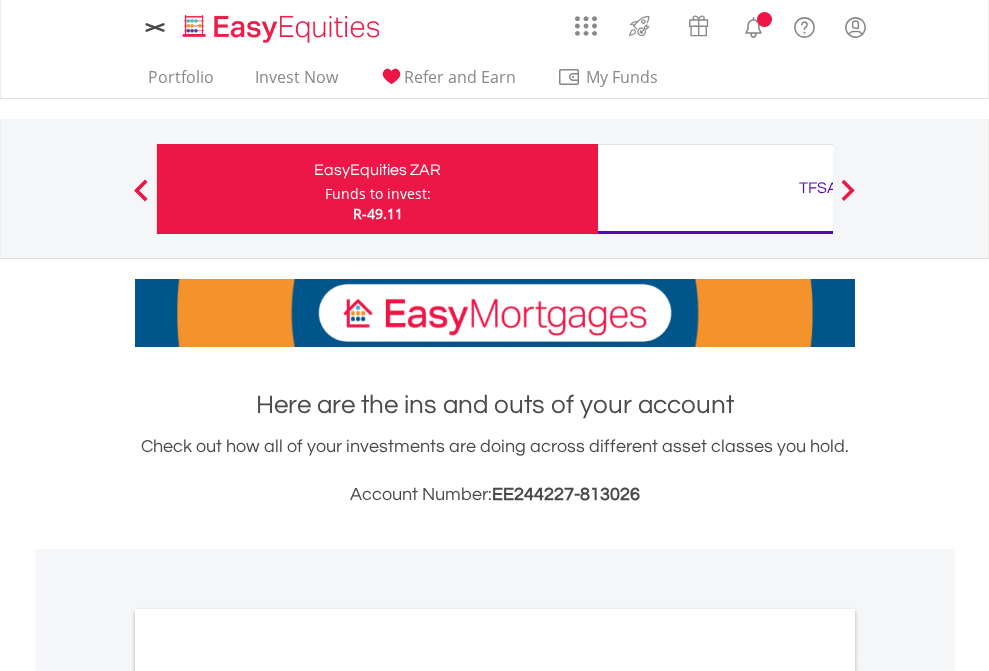 scroll, scrollTop: 0, scrollLeft: 0, axis: both 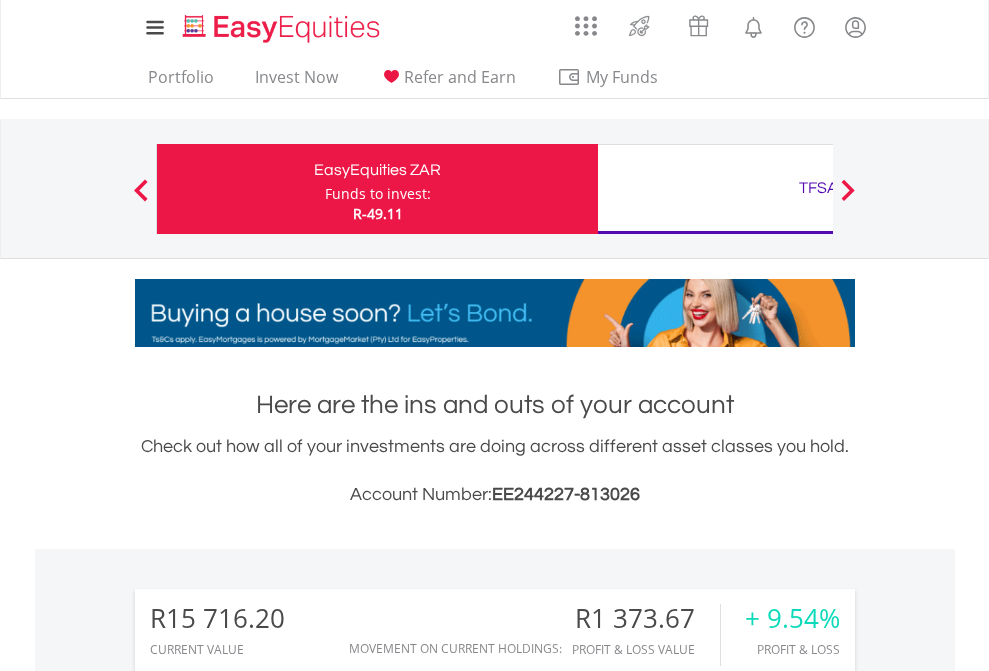 click on "Funds to invest:" at bounding box center [378, 194] 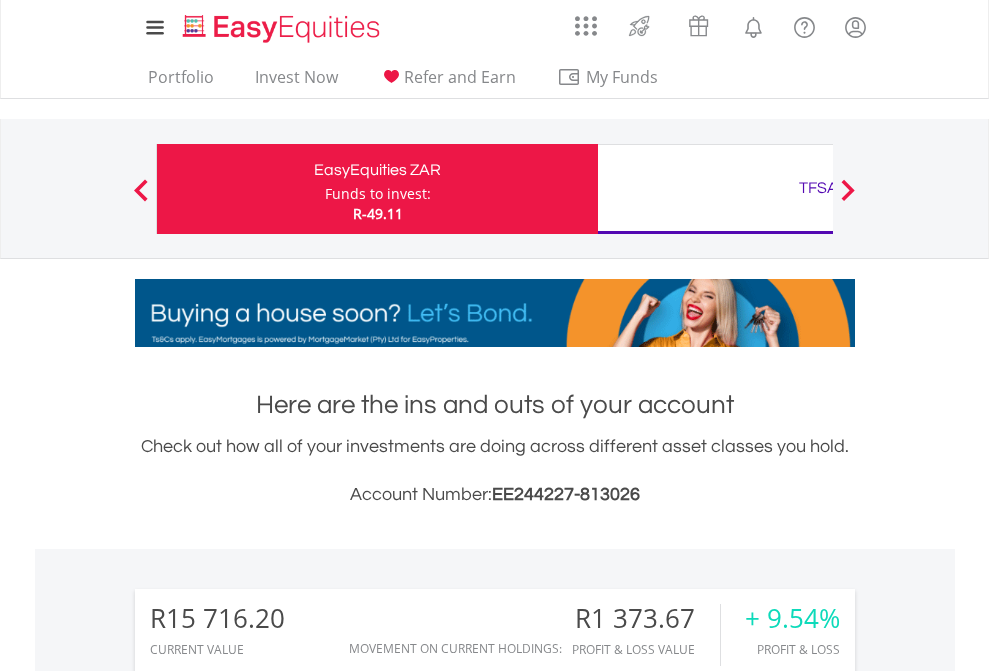 scroll, scrollTop: 999808, scrollLeft: 999687, axis: both 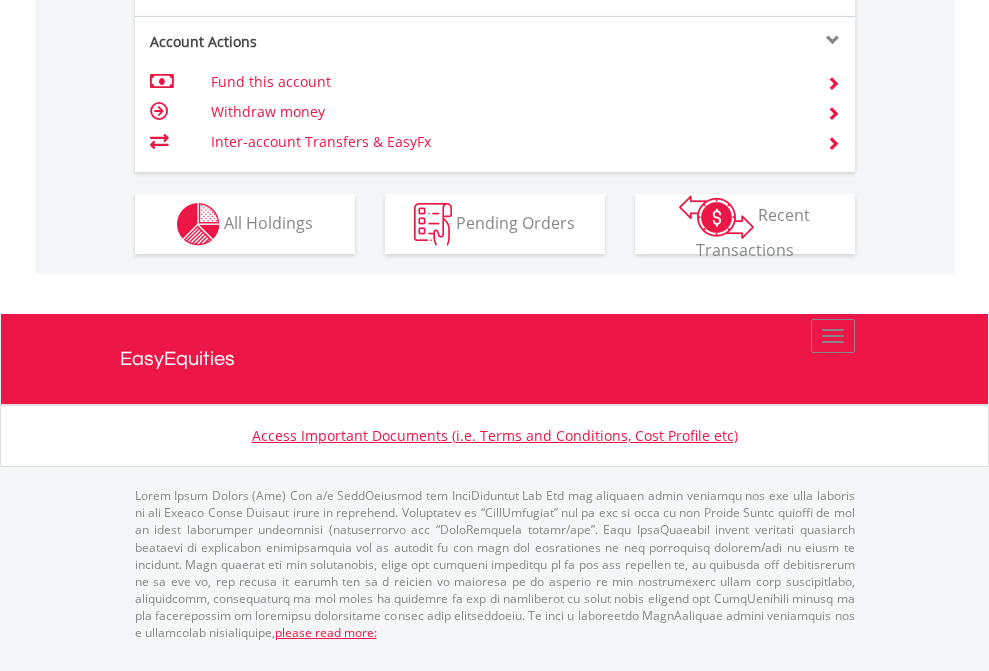 click on "Investment types" at bounding box center (706, -337) 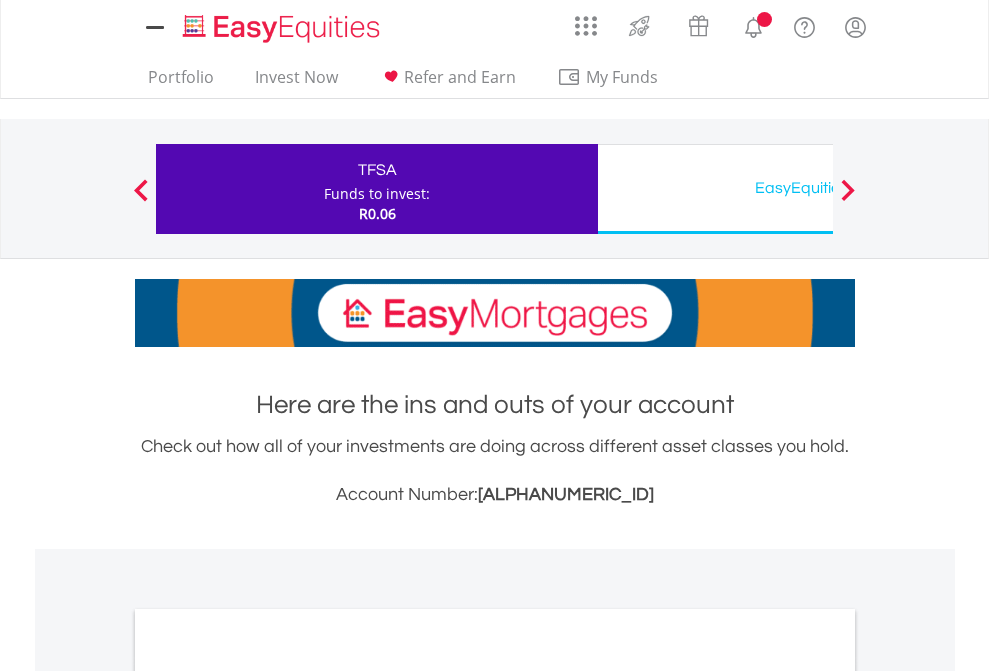 scroll, scrollTop: 0, scrollLeft: 0, axis: both 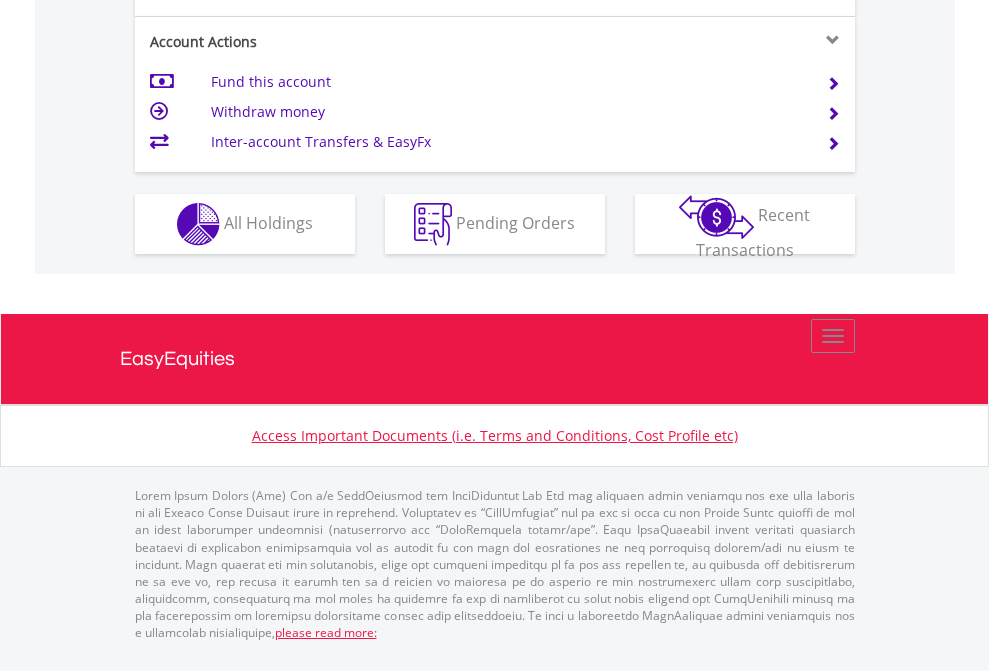 click on "Investment types" at bounding box center [706, -337] 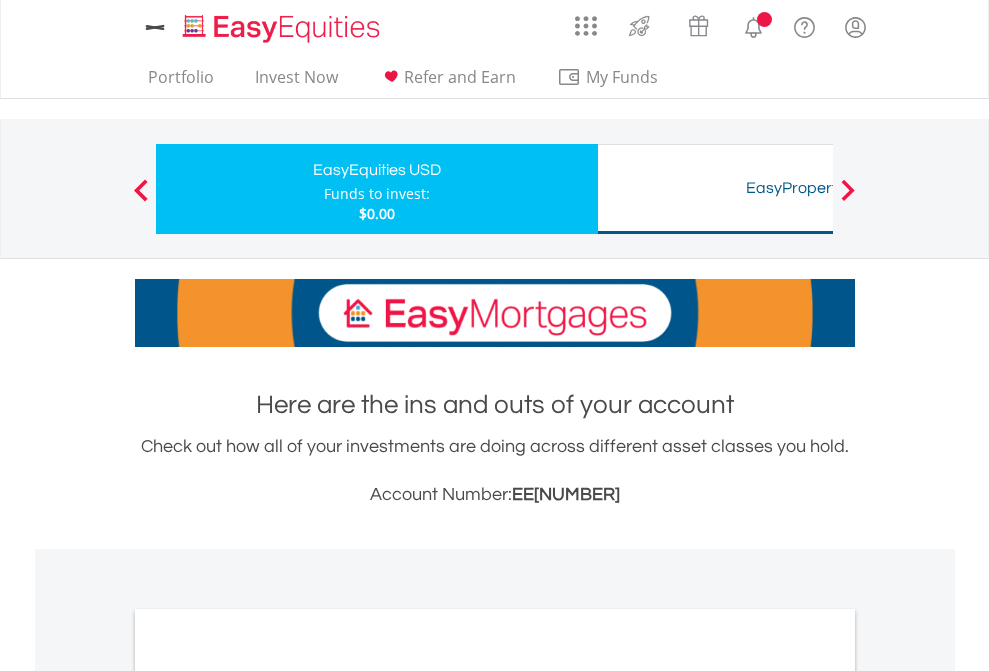 scroll, scrollTop: 0, scrollLeft: 0, axis: both 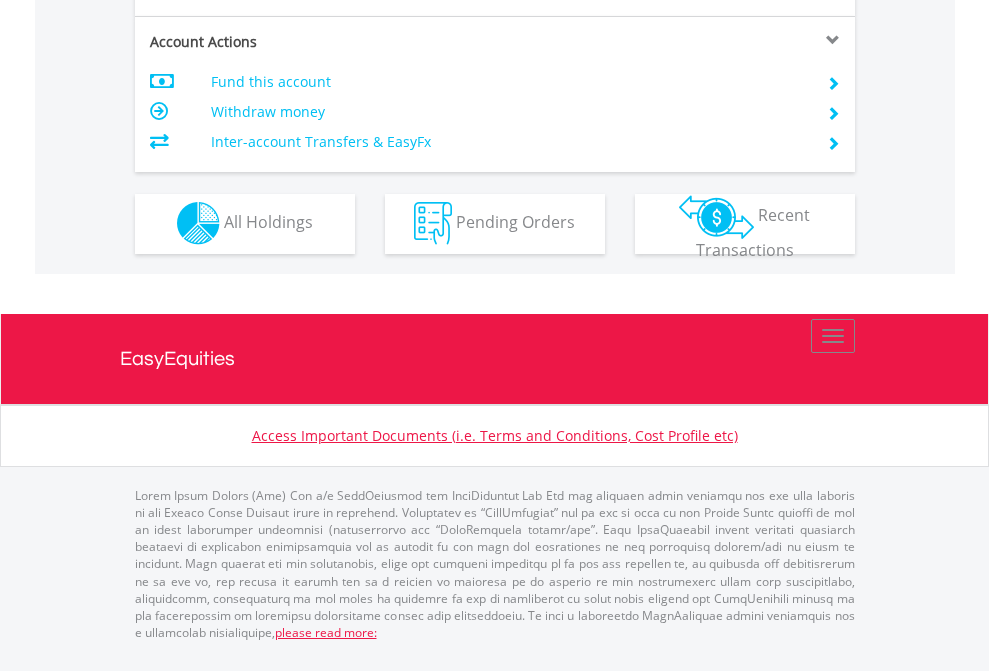 click on "Investment types" at bounding box center (706, -353) 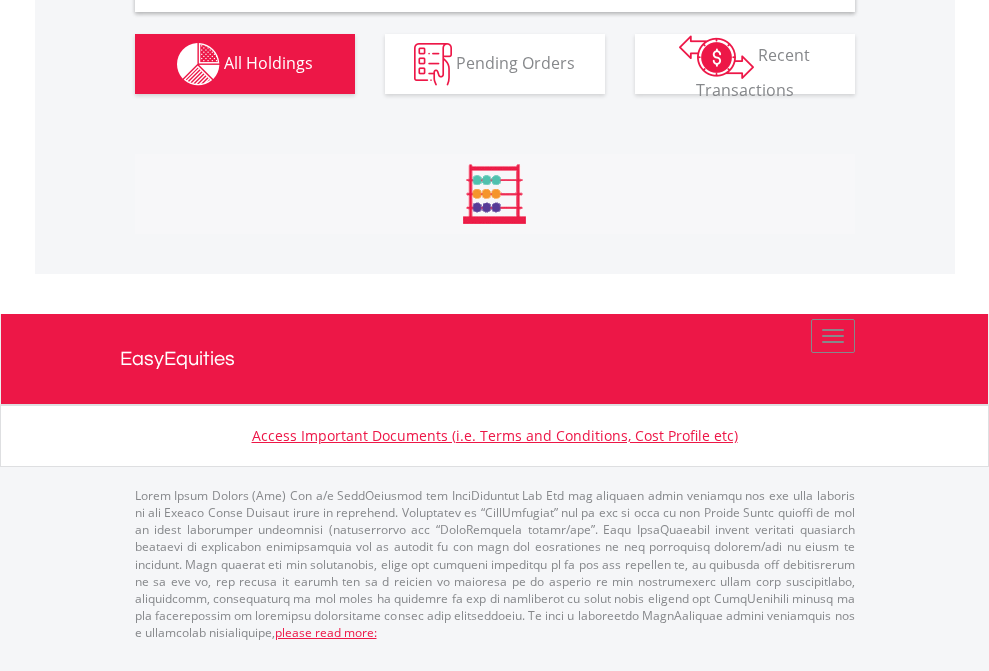scroll, scrollTop: 1933, scrollLeft: 0, axis: vertical 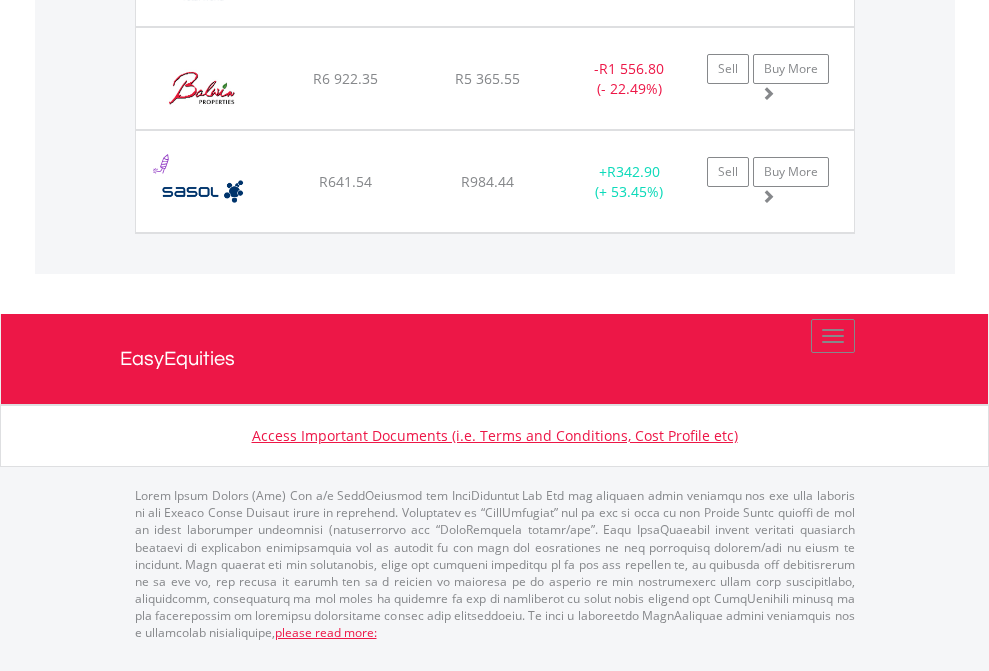 click on "TFSA" at bounding box center [818, -1174] 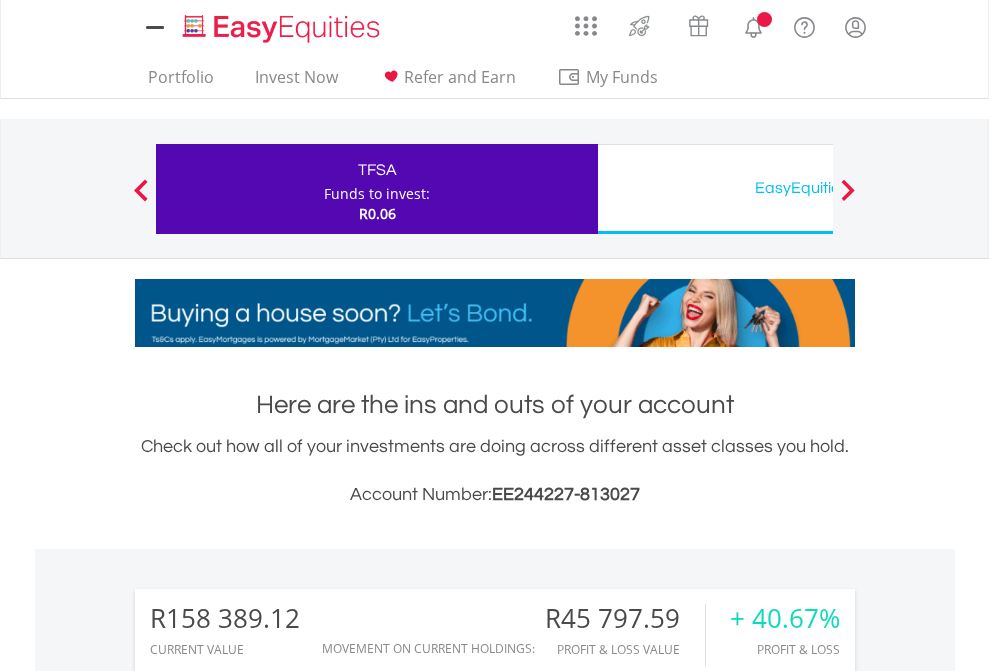 scroll, scrollTop: 0, scrollLeft: 0, axis: both 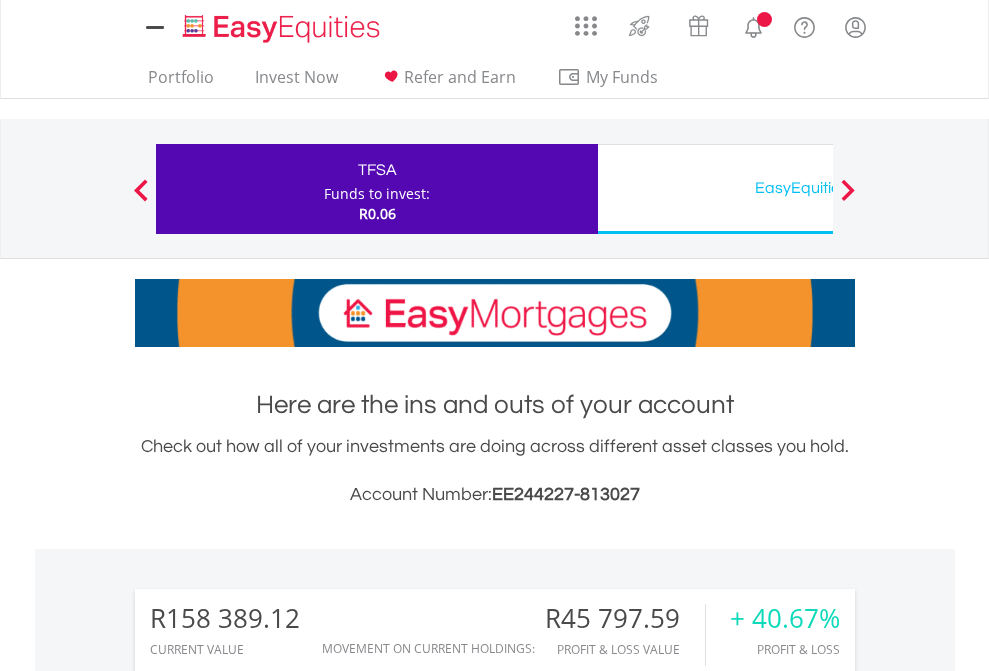 click on "All Holdings" at bounding box center (268, 1466) 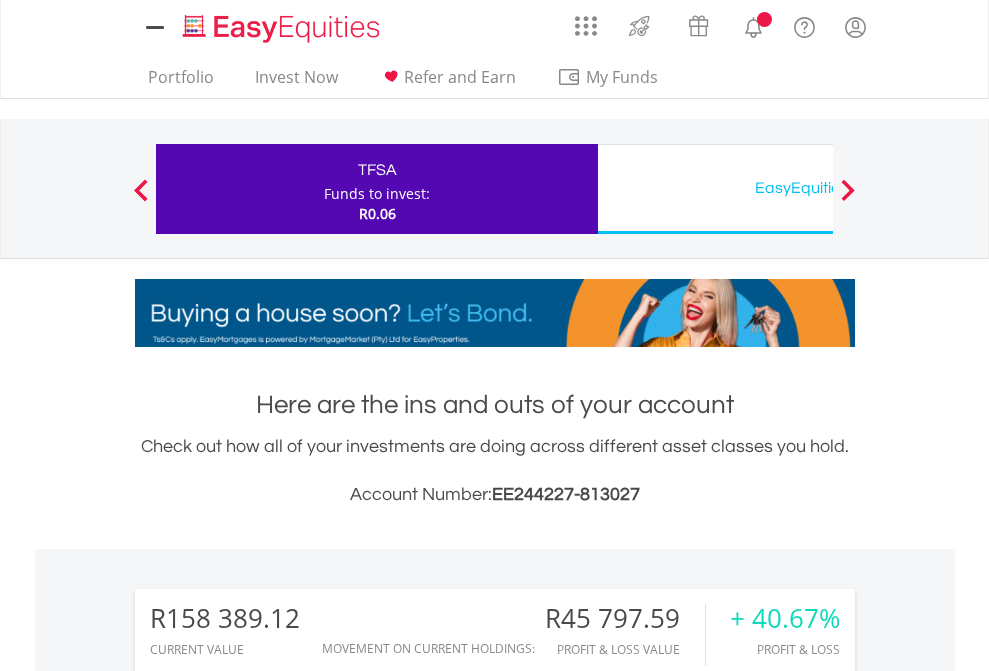 scroll, scrollTop: 999808, scrollLeft: 999687, axis: both 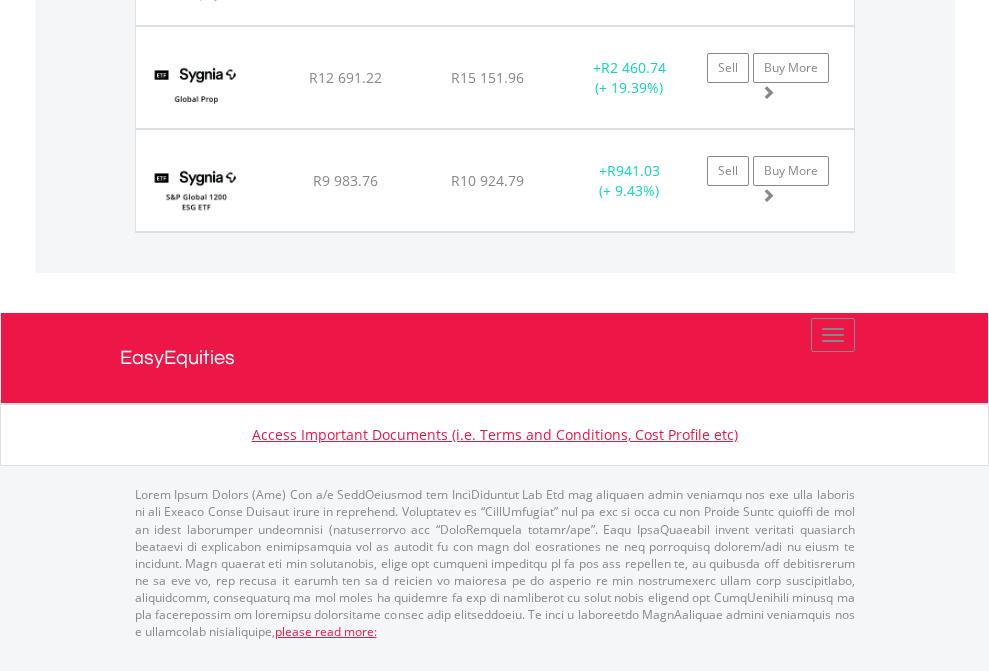 click on "EasyEquities USD" at bounding box center (818, -1854) 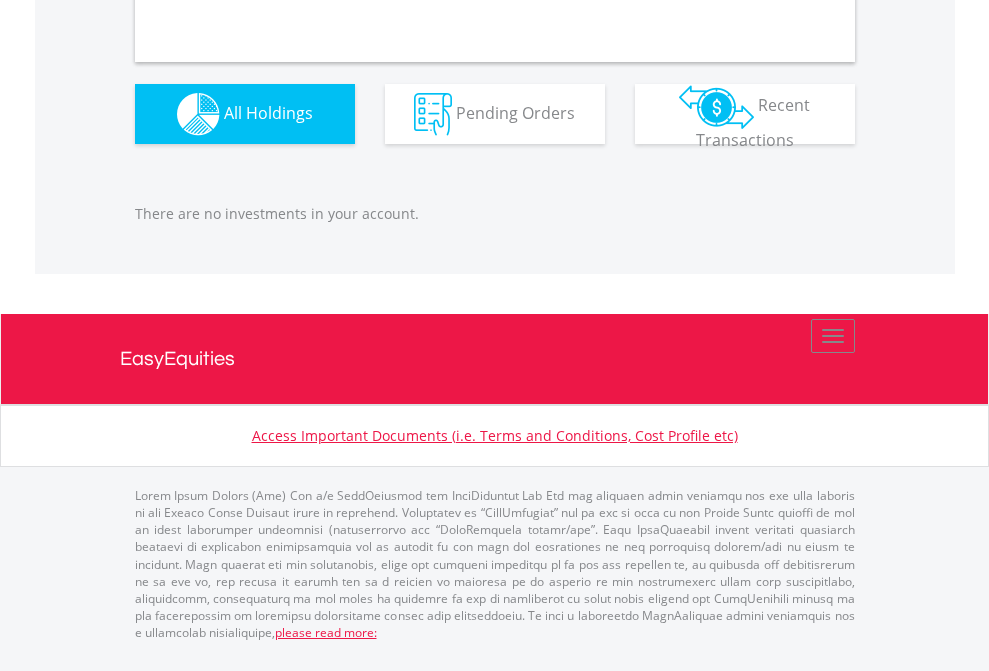 scroll, scrollTop: 1980, scrollLeft: 0, axis: vertical 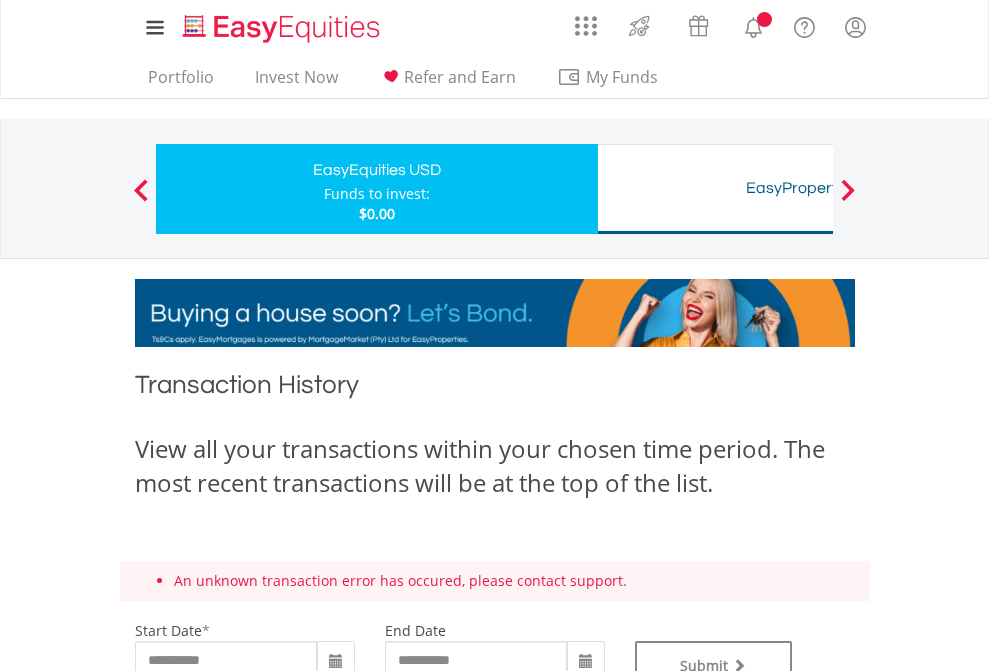 type on "**********" 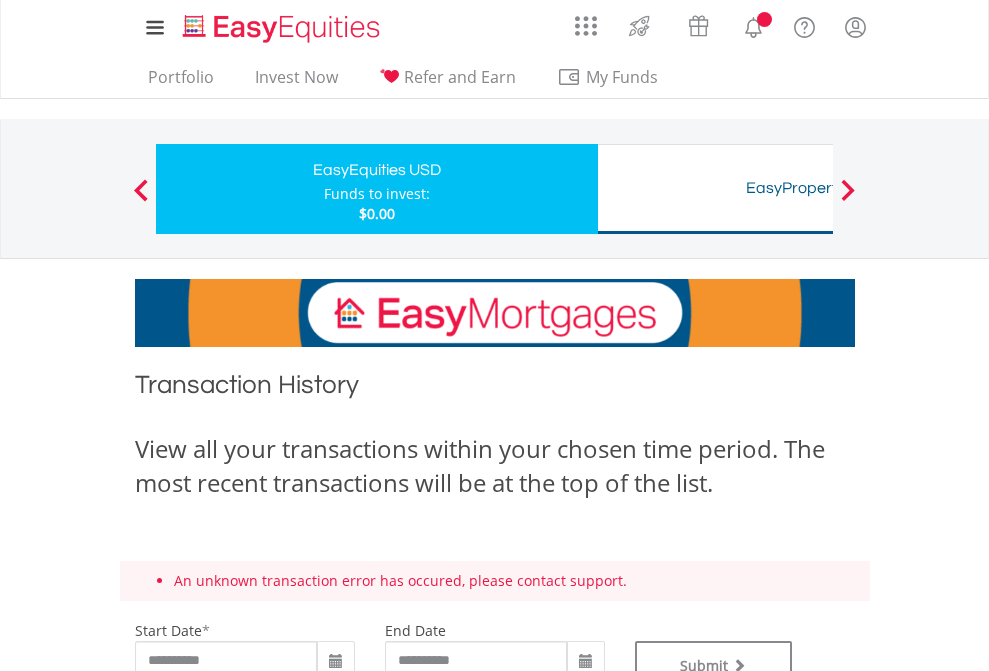 type on "**********" 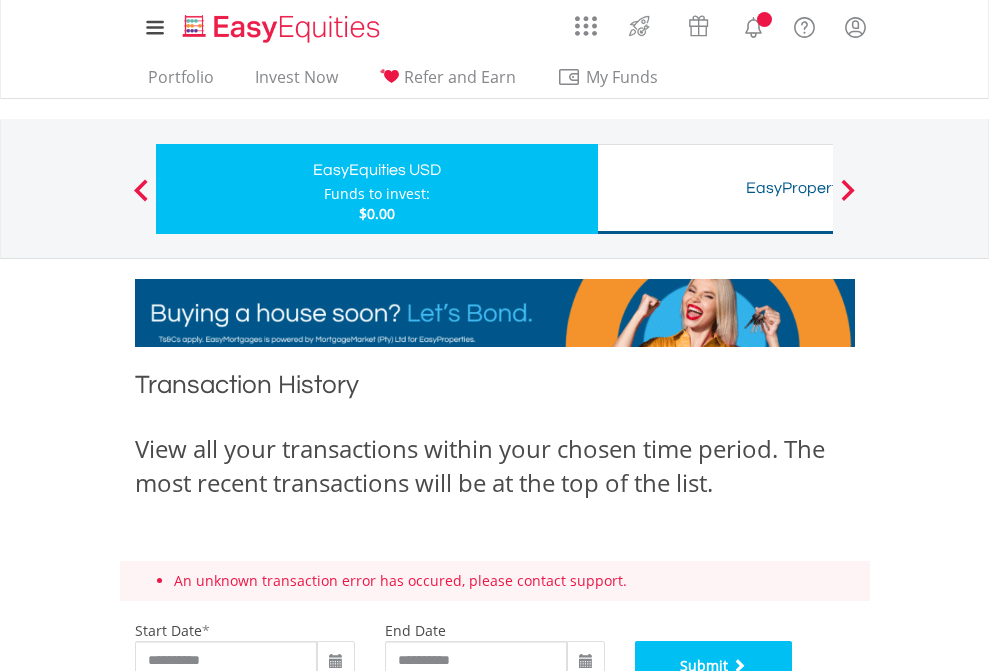 click on "Submit" at bounding box center (714, 666) 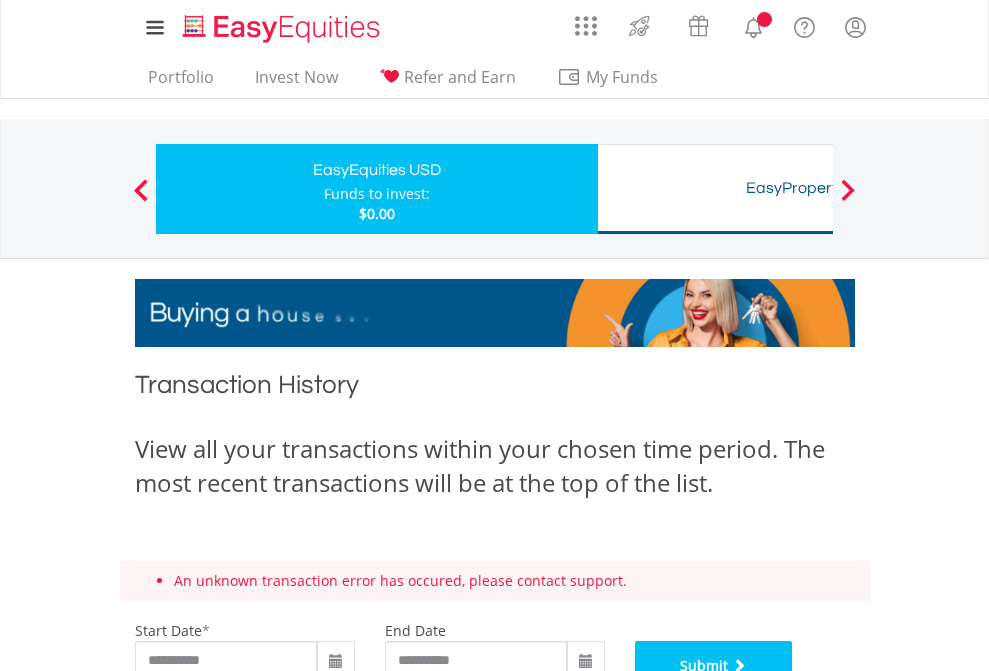 scroll, scrollTop: 891, scrollLeft: 0, axis: vertical 